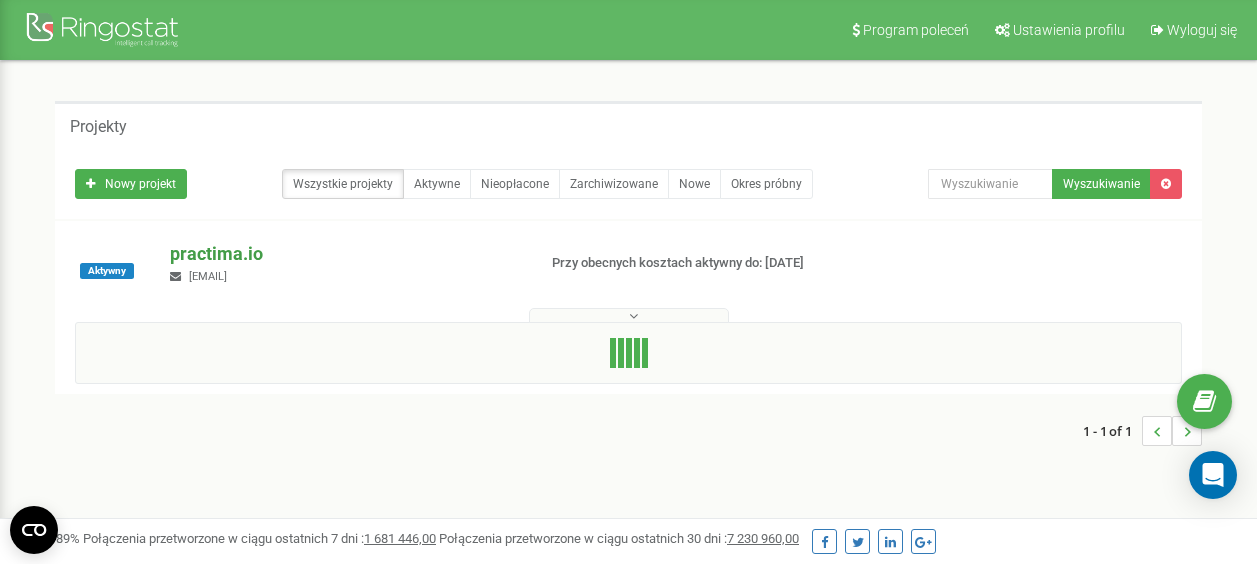 scroll, scrollTop: 0, scrollLeft: 0, axis: both 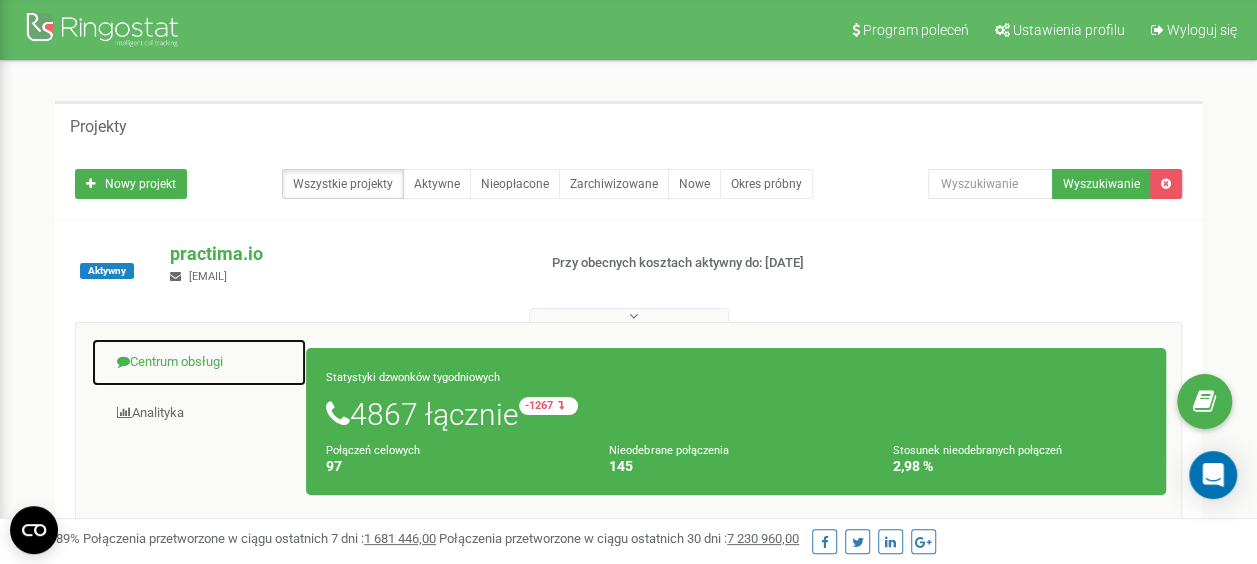 click on "Centrum obsługi" at bounding box center [199, 362] 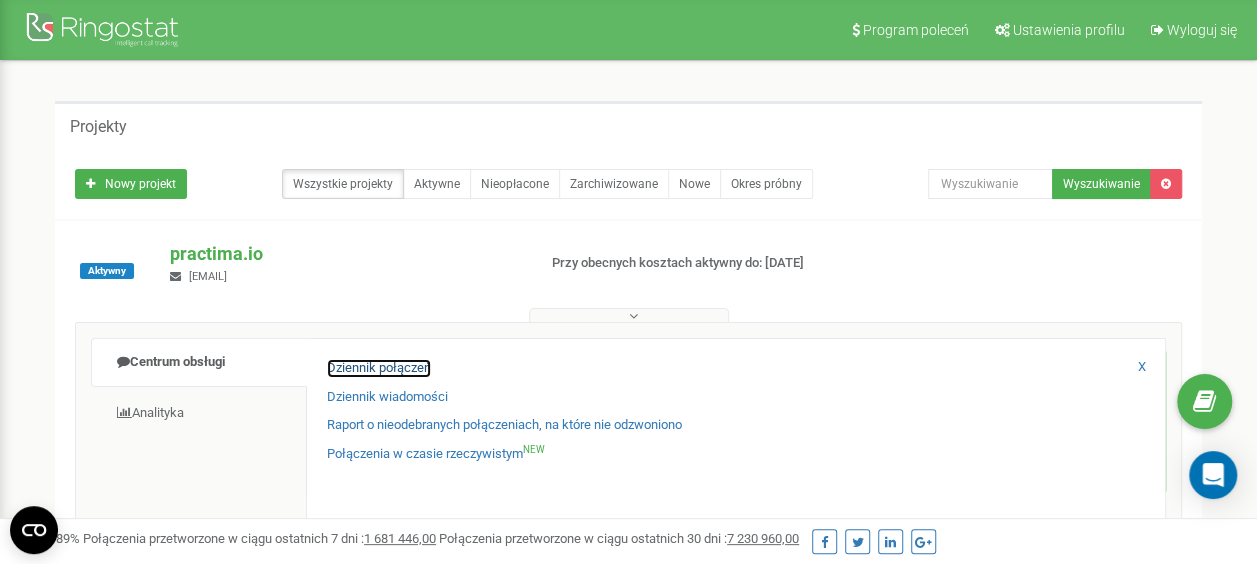 click on "Dziennik połączeń" at bounding box center [379, 368] 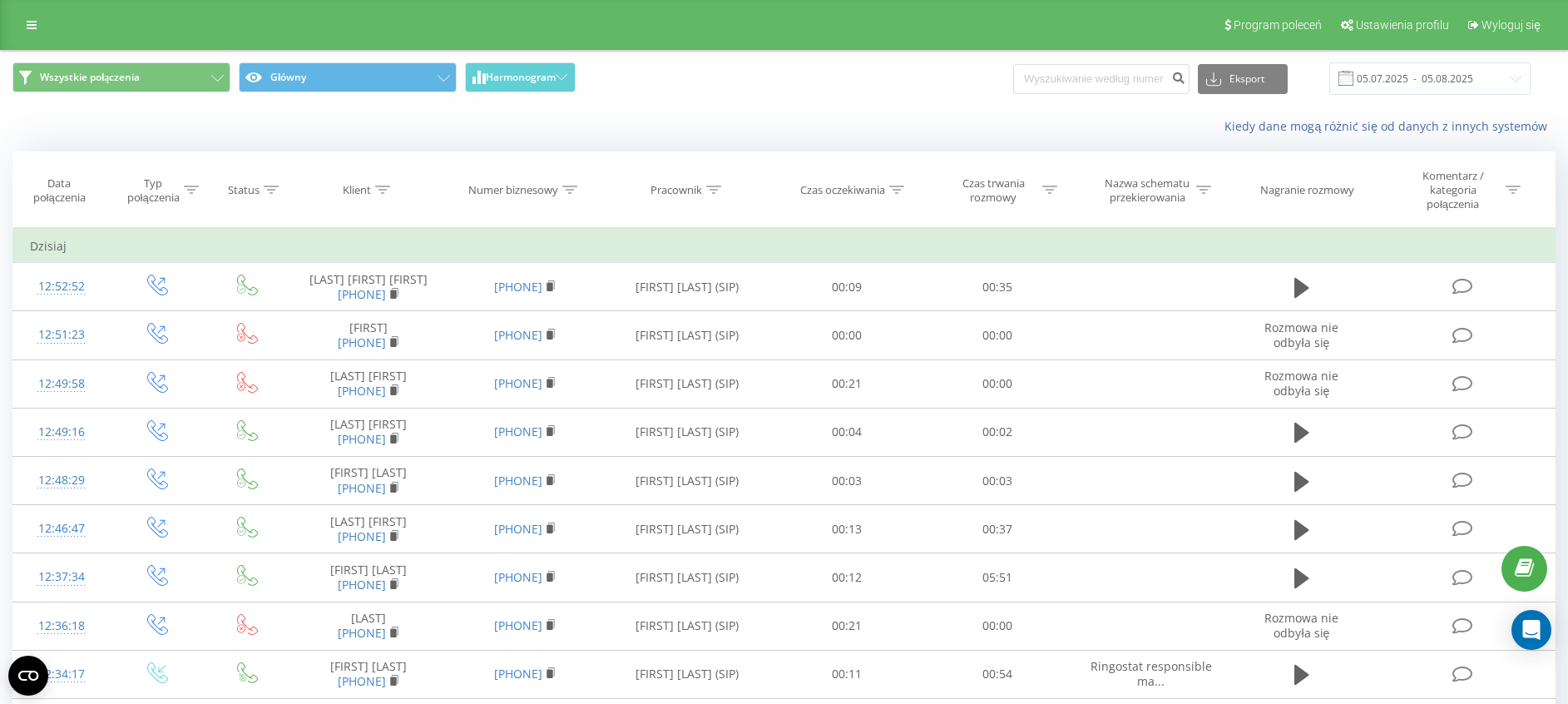 scroll, scrollTop: 0, scrollLeft: 0, axis: both 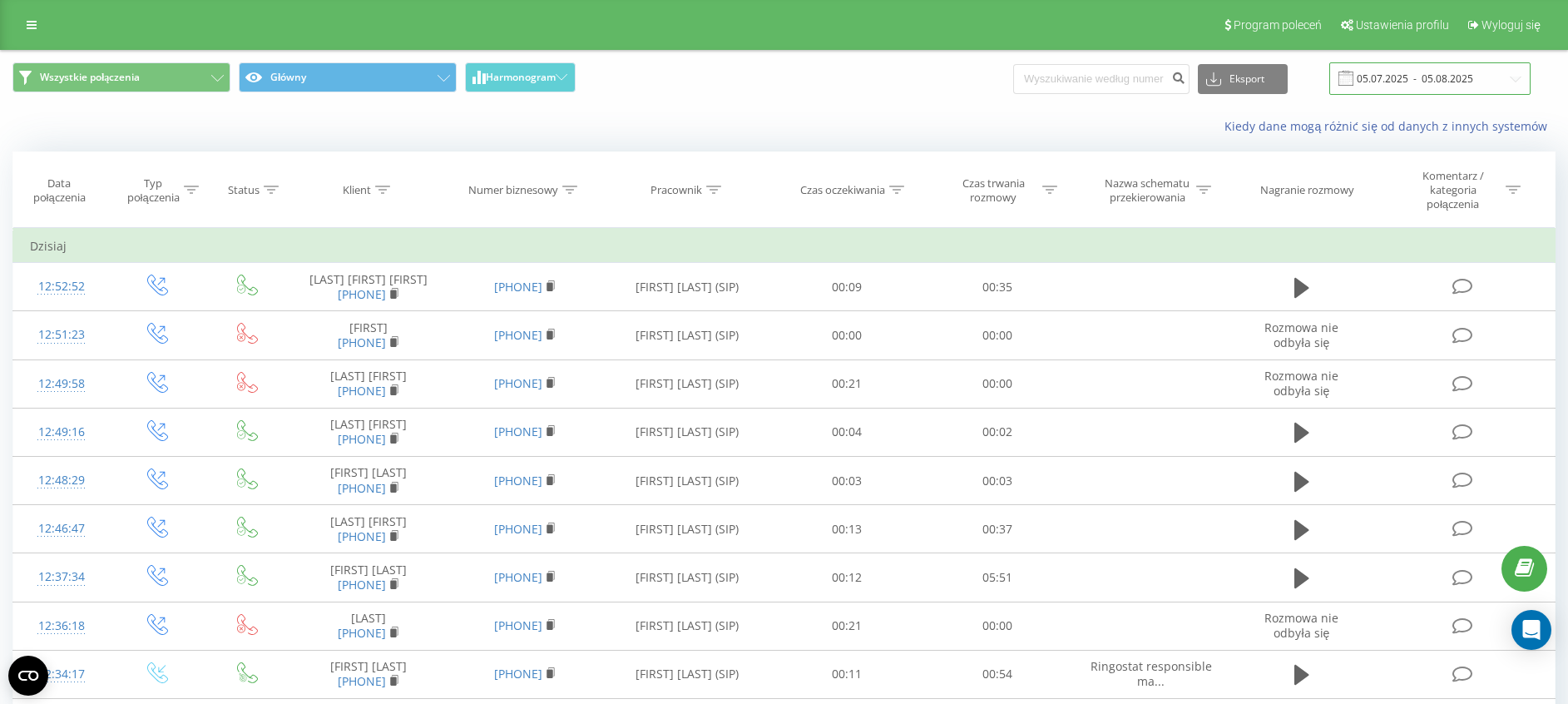 click on "05.07.2025  -  05.08.2025" at bounding box center (1430, 78) 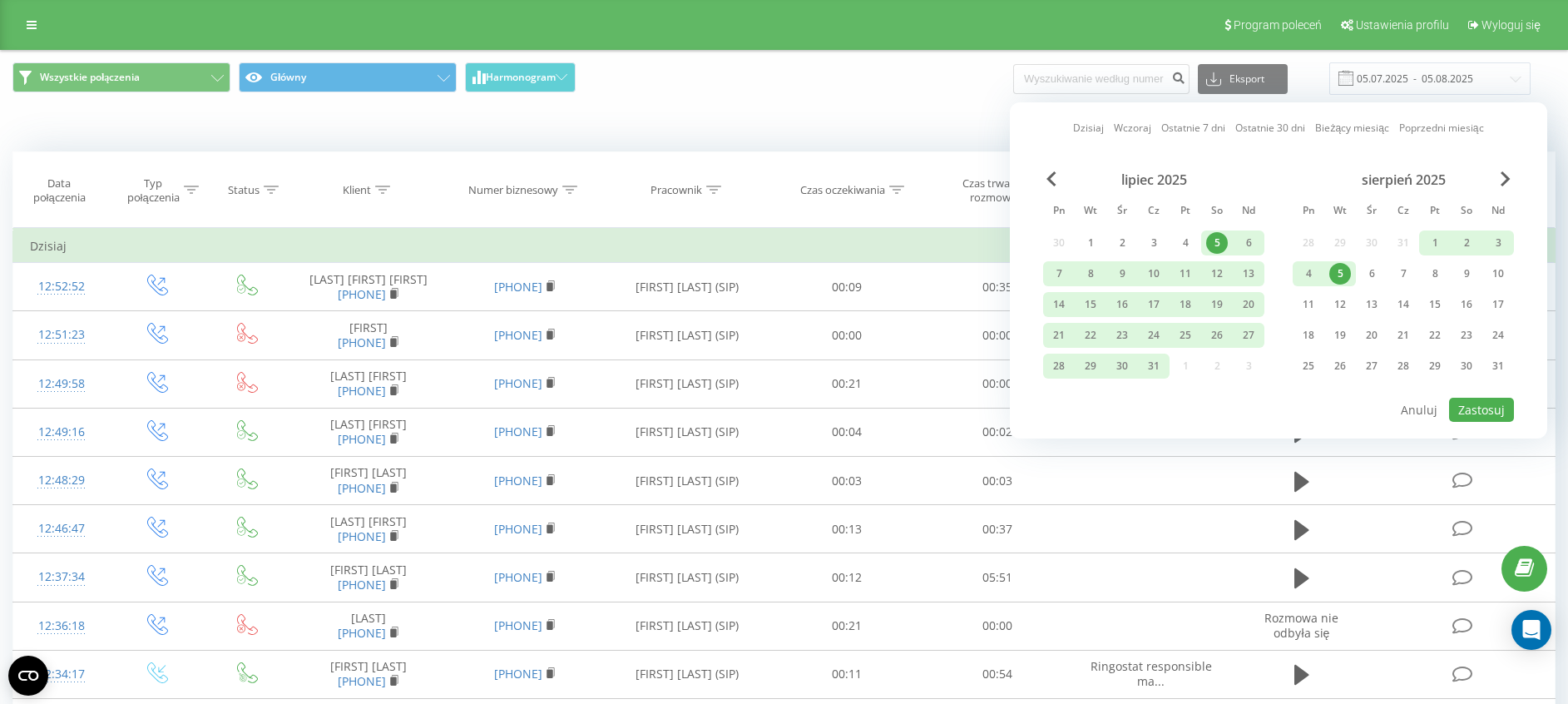 drag, startPoint x: 1341, startPoint y: 275, endPoint x: 1340, endPoint y: 290, distance: 15.033296 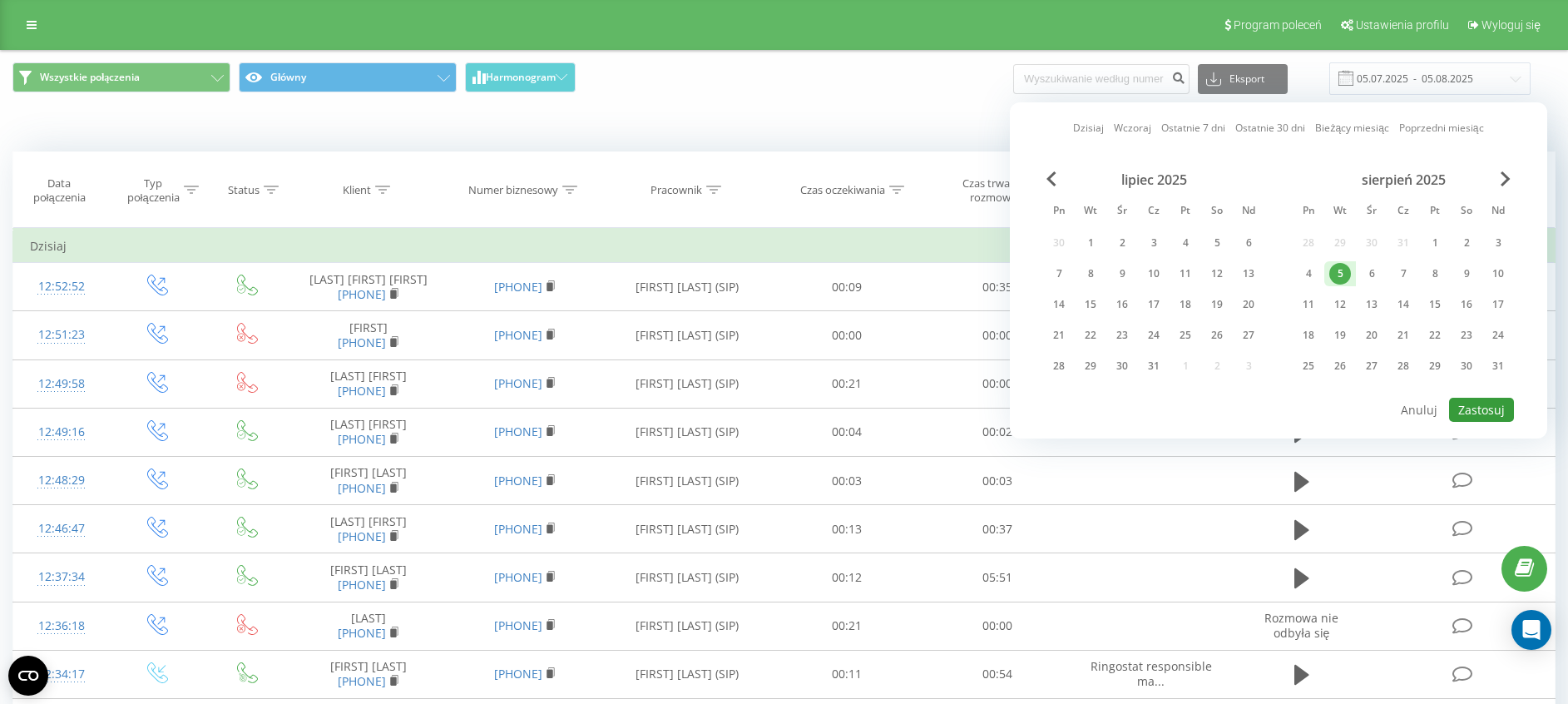 click on "Zastosuj" at bounding box center [1481, 409] 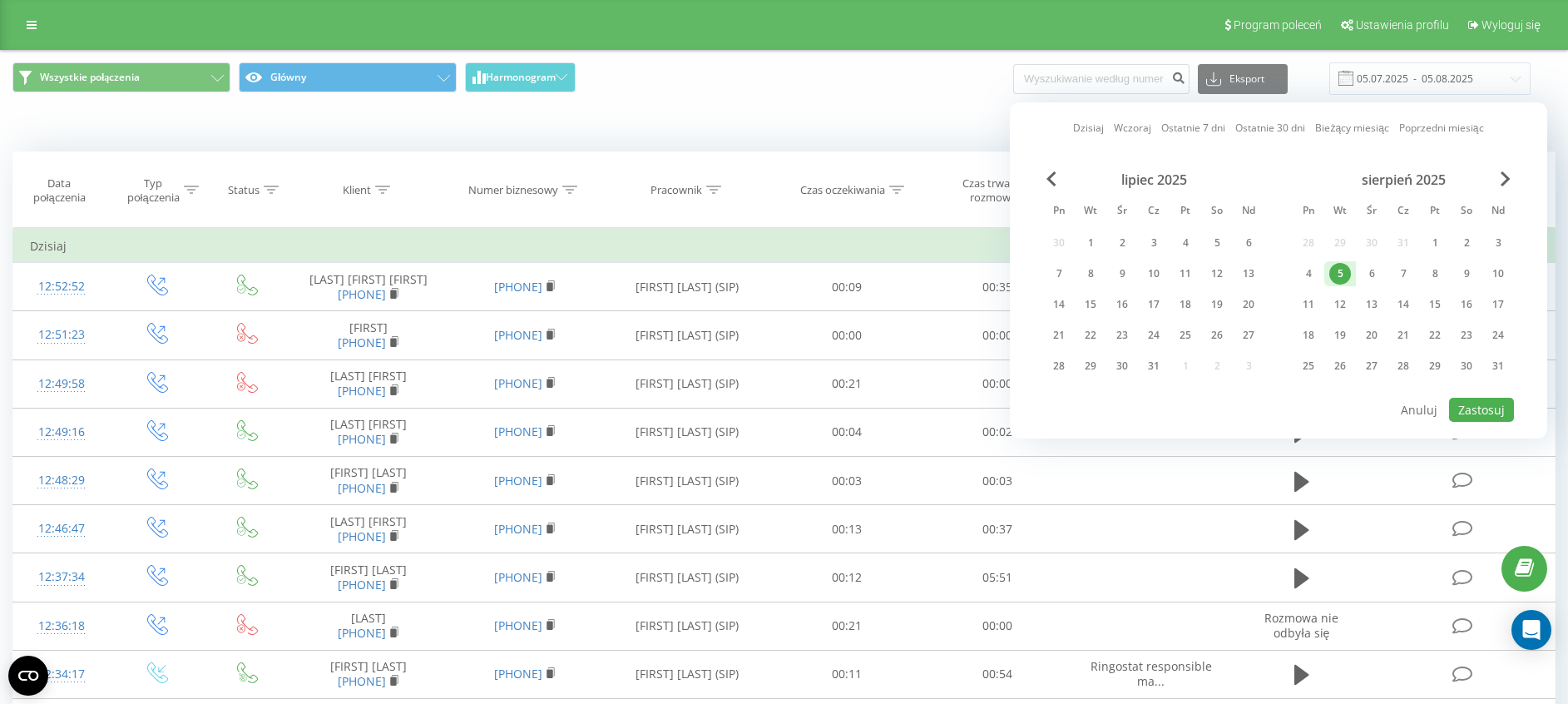 type on "05.08.2025  -  05.08.2025" 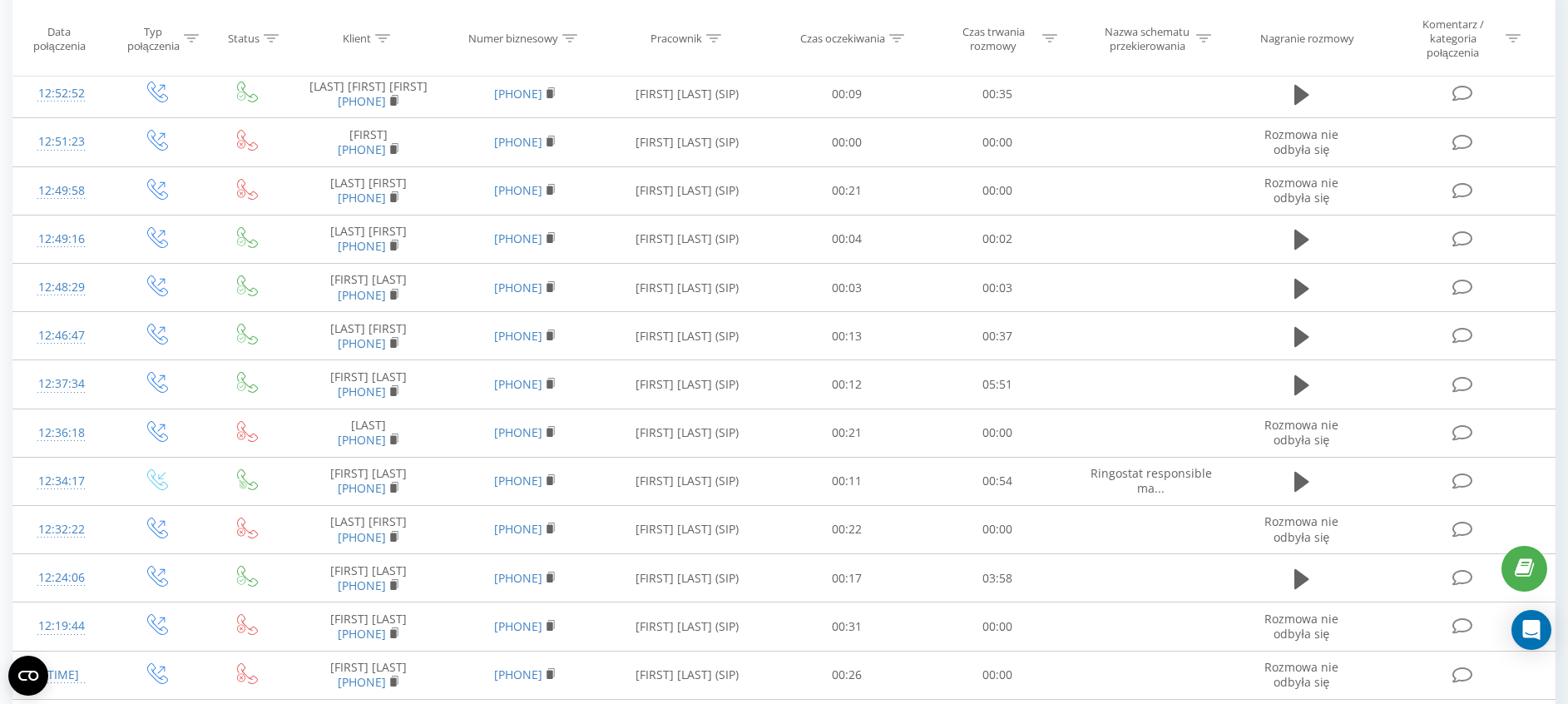 scroll, scrollTop: 14, scrollLeft: 0, axis: vertical 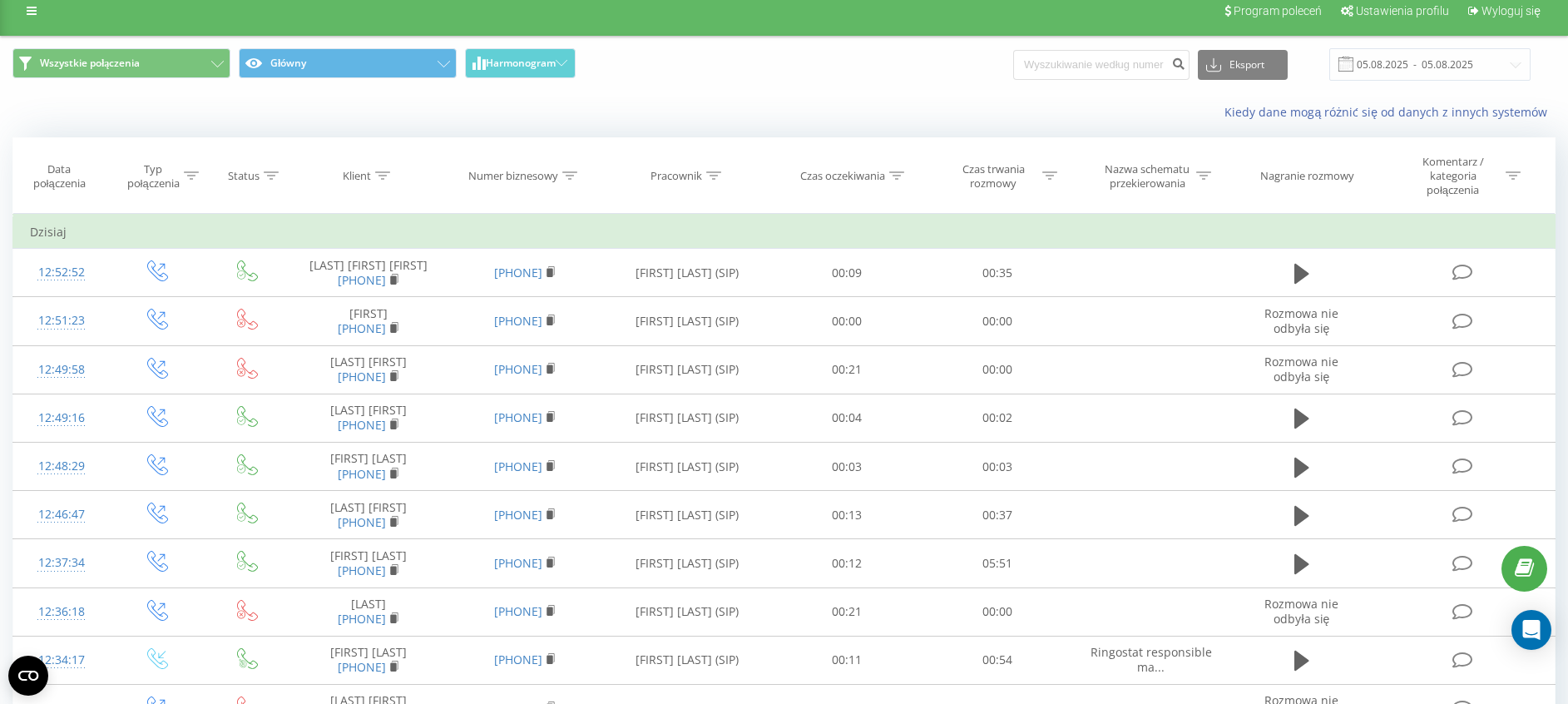 click 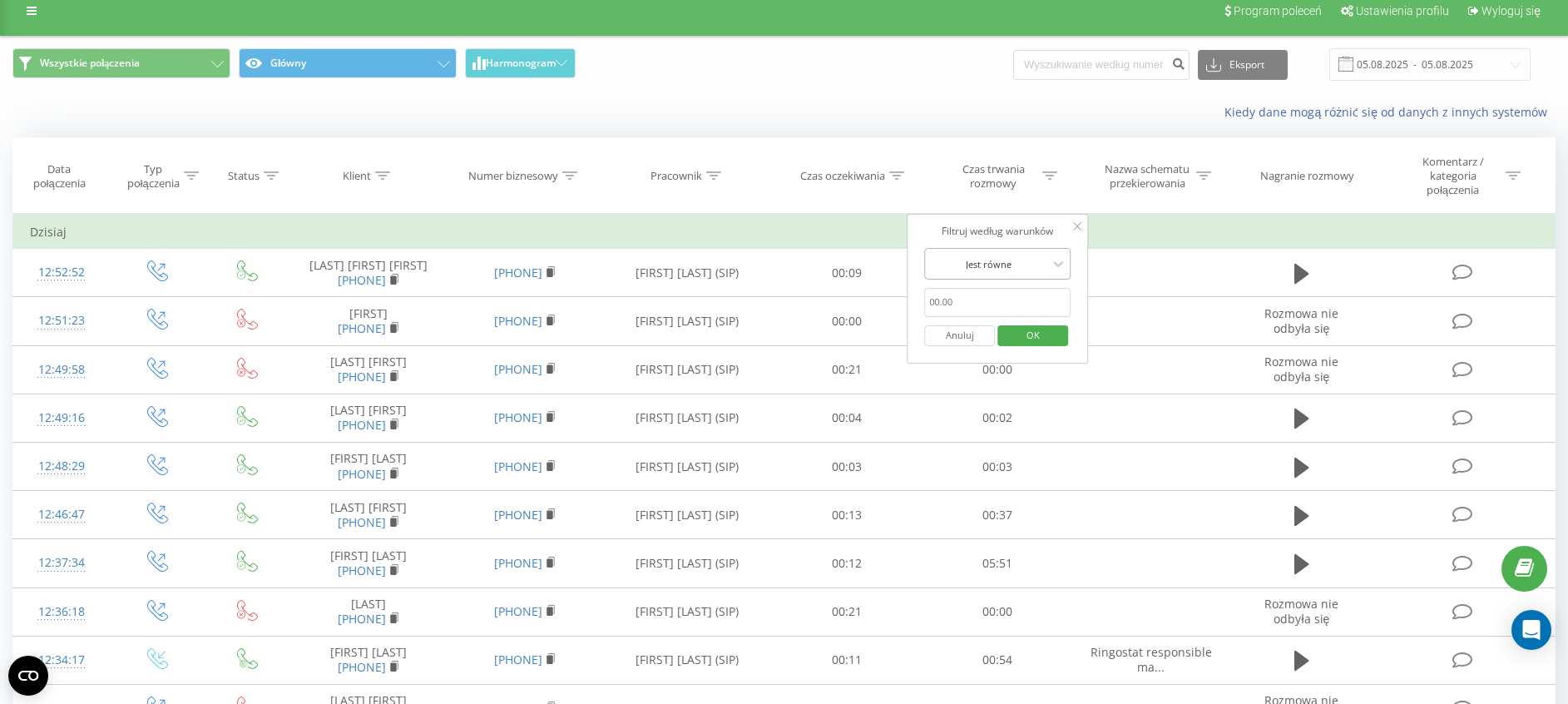 click at bounding box center (988, 264) 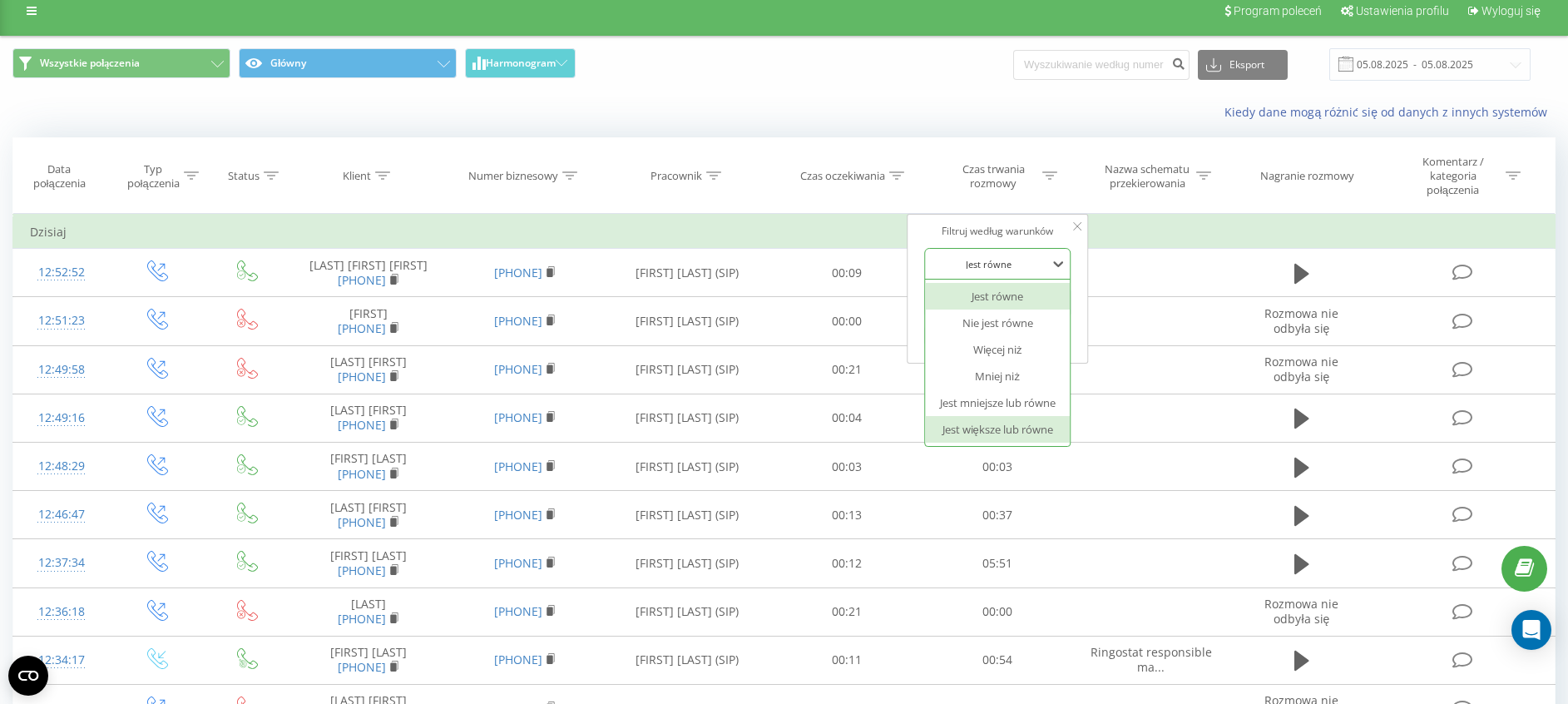 click on "Jest większe lub równe" at bounding box center [997, 429] 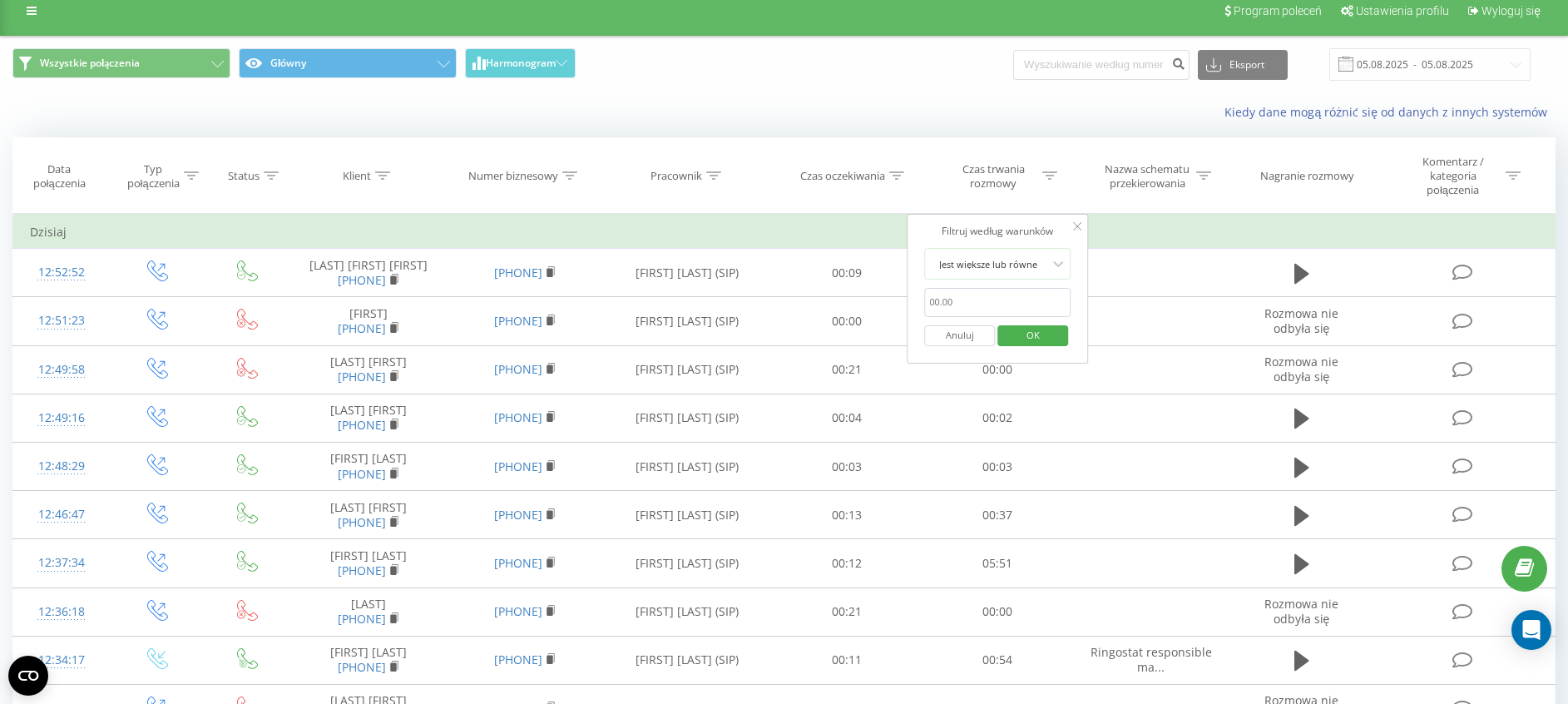 click at bounding box center [997, 302] 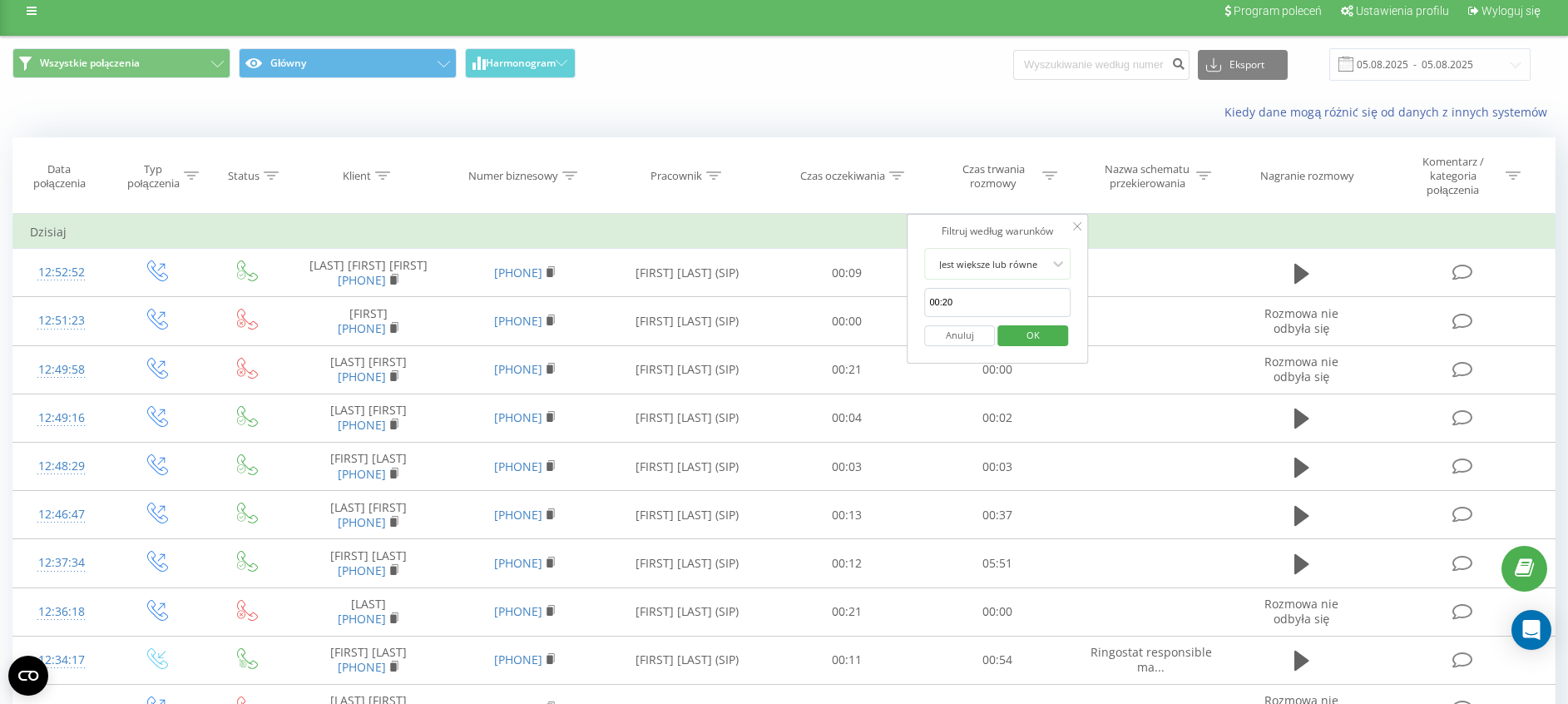 click on "OK" at bounding box center [1033, 335] 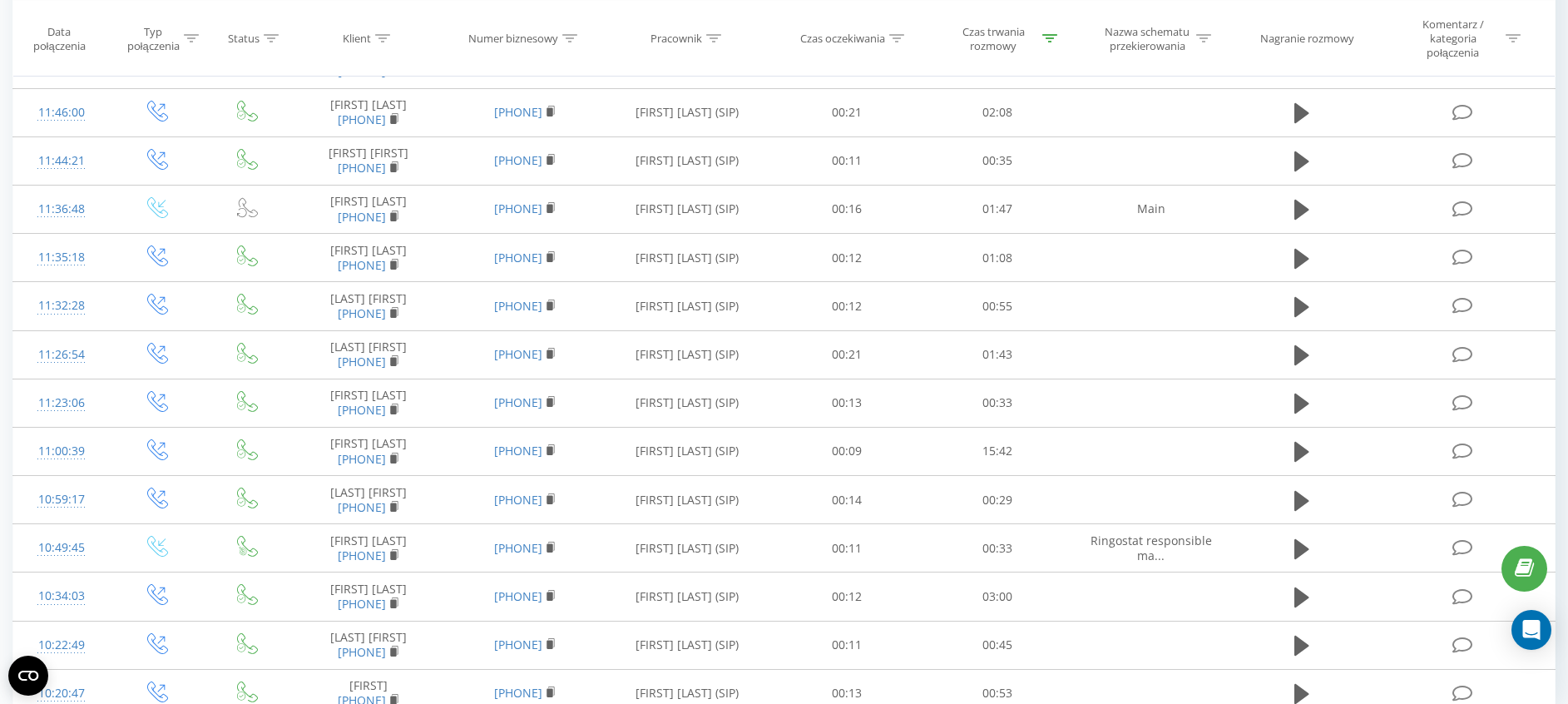 scroll, scrollTop: 628, scrollLeft: 0, axis: vertical 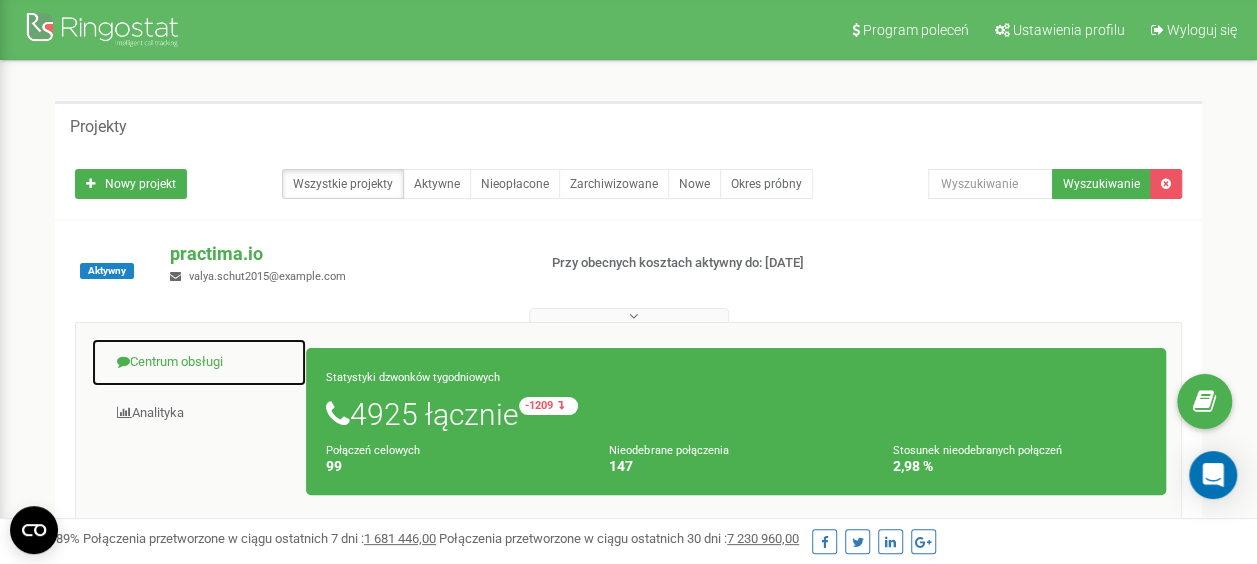 click on "Centrum obsługi" at bounding box center (199, 362) 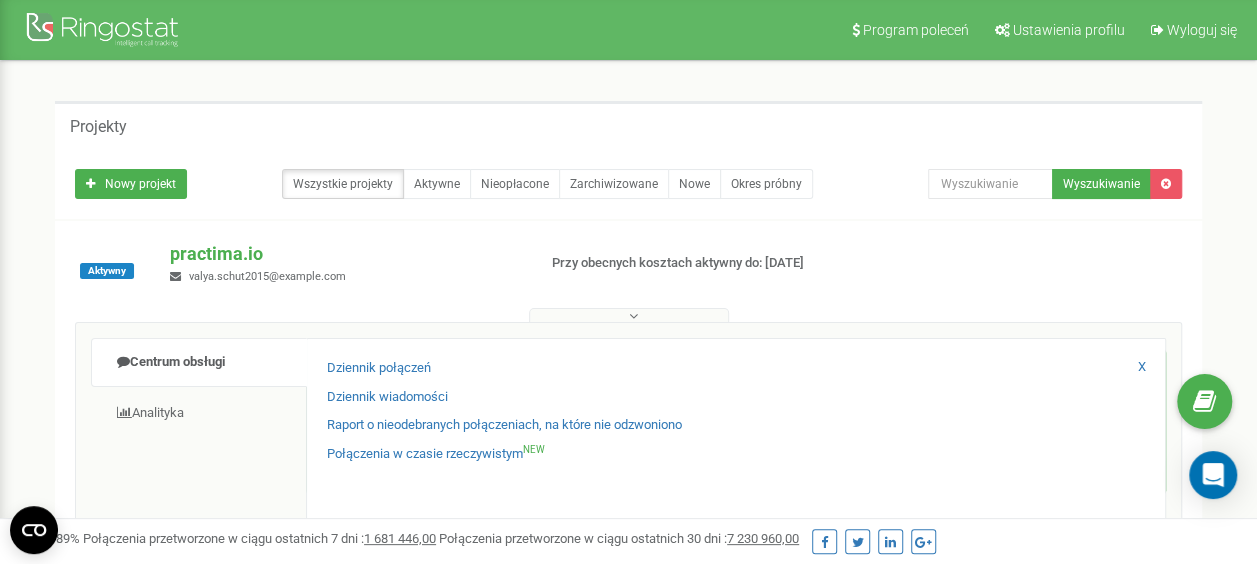 click on "Dziennik połączeń
Dziennik wiadomości
Raport o nieodebranych połączeniach, na które nie odzwoniono
Połączenia w czasie rzeczywistym  NEW
X" at bounding box center [736, 432] 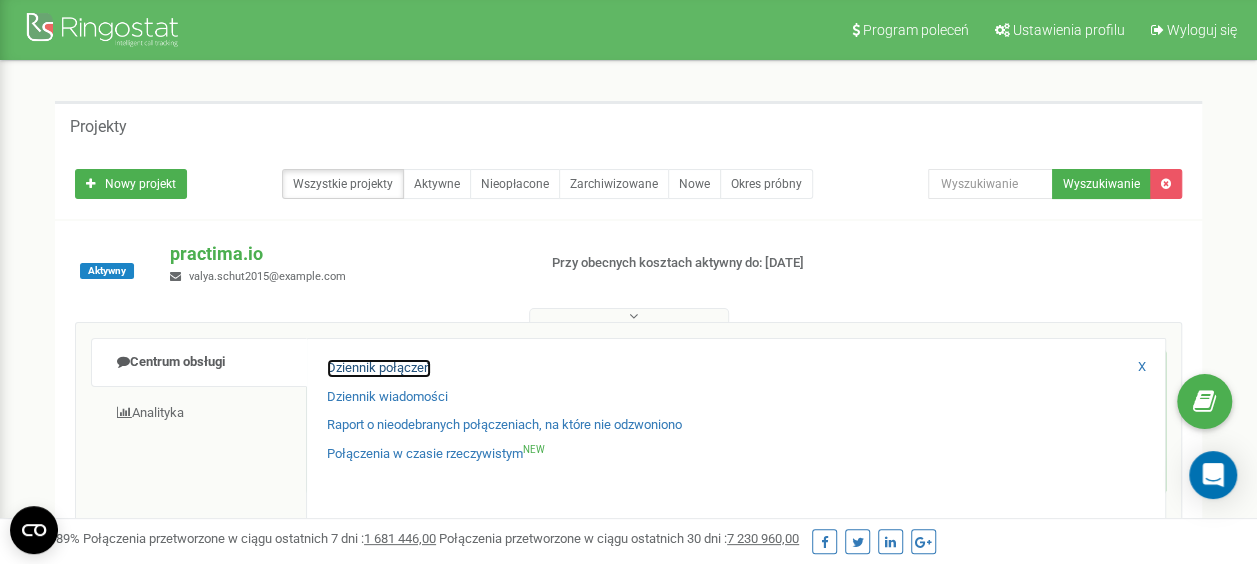 click on "Dziennik połączeń" at bounding box center [379, 368] 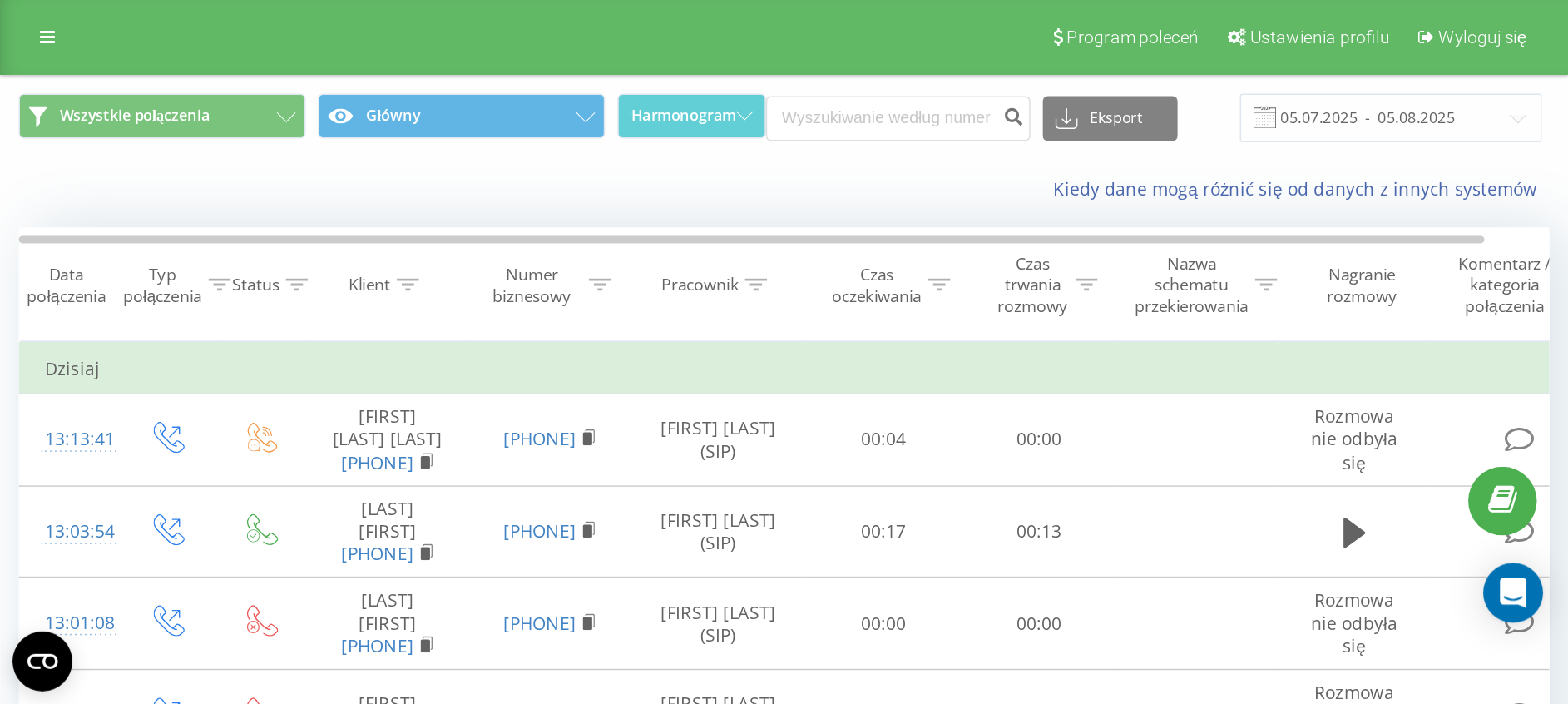 scroll, scrollTop: 0, scrollLeft: 0, axis: both 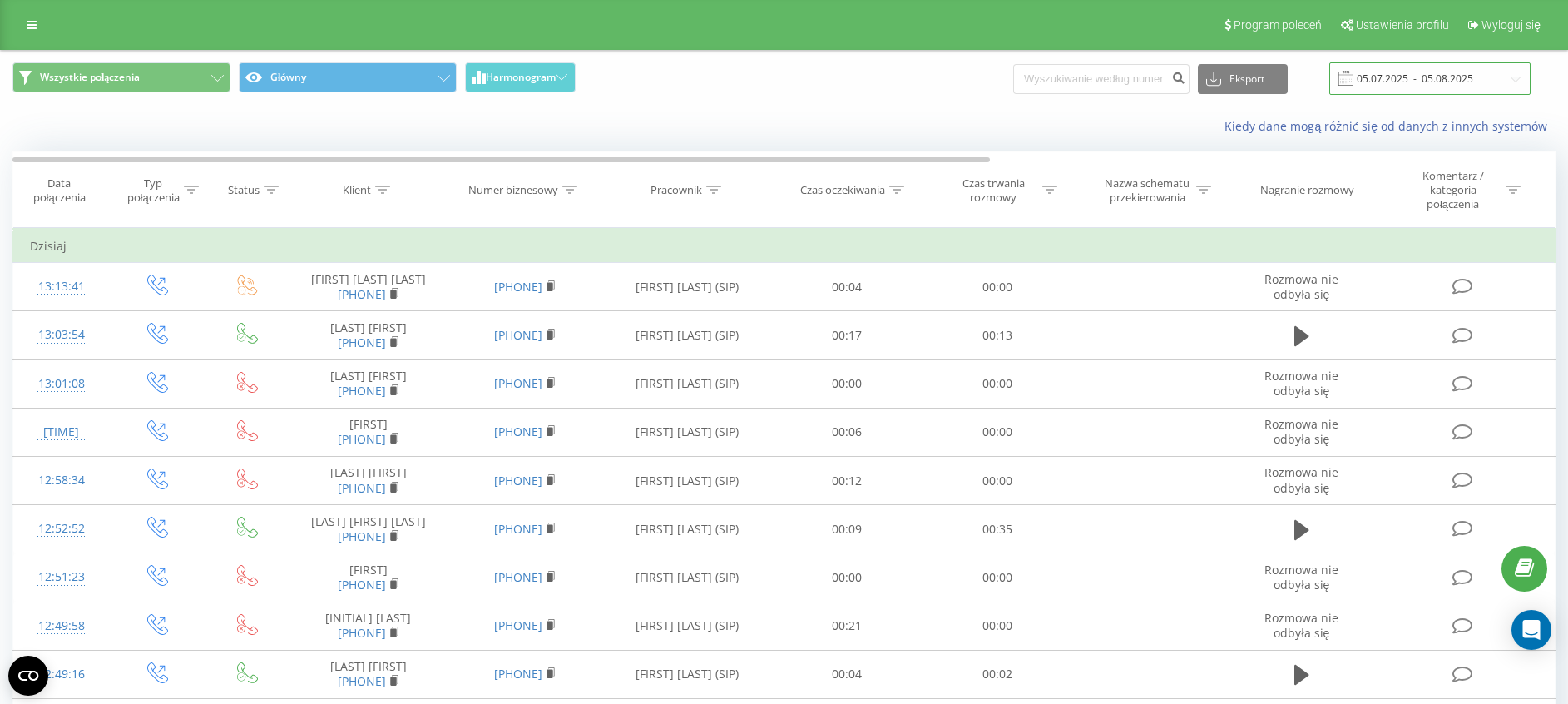 click on "05.07.2025  -  05.08.2025" at bounding box center [1430, 78] 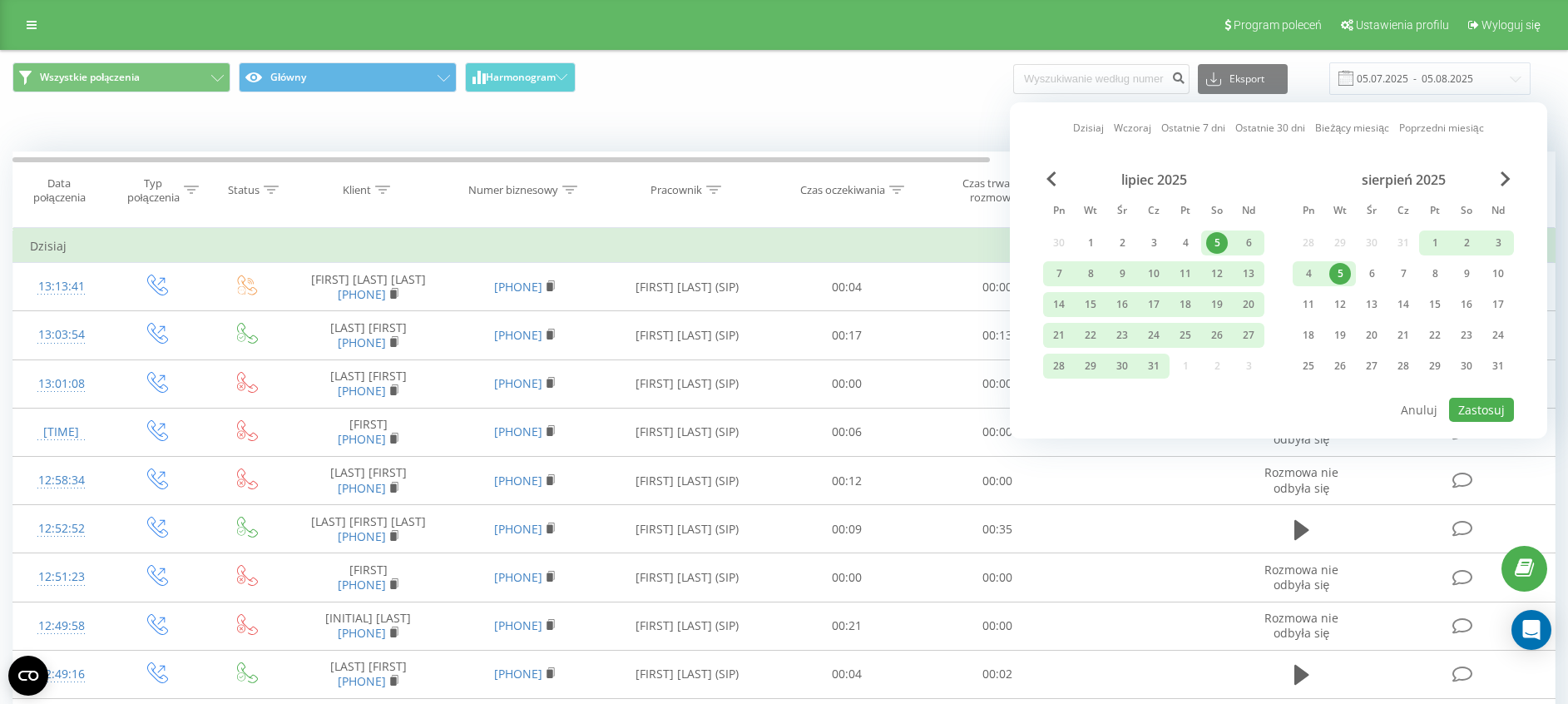 click on "5" at bounding box center (1340, 274) 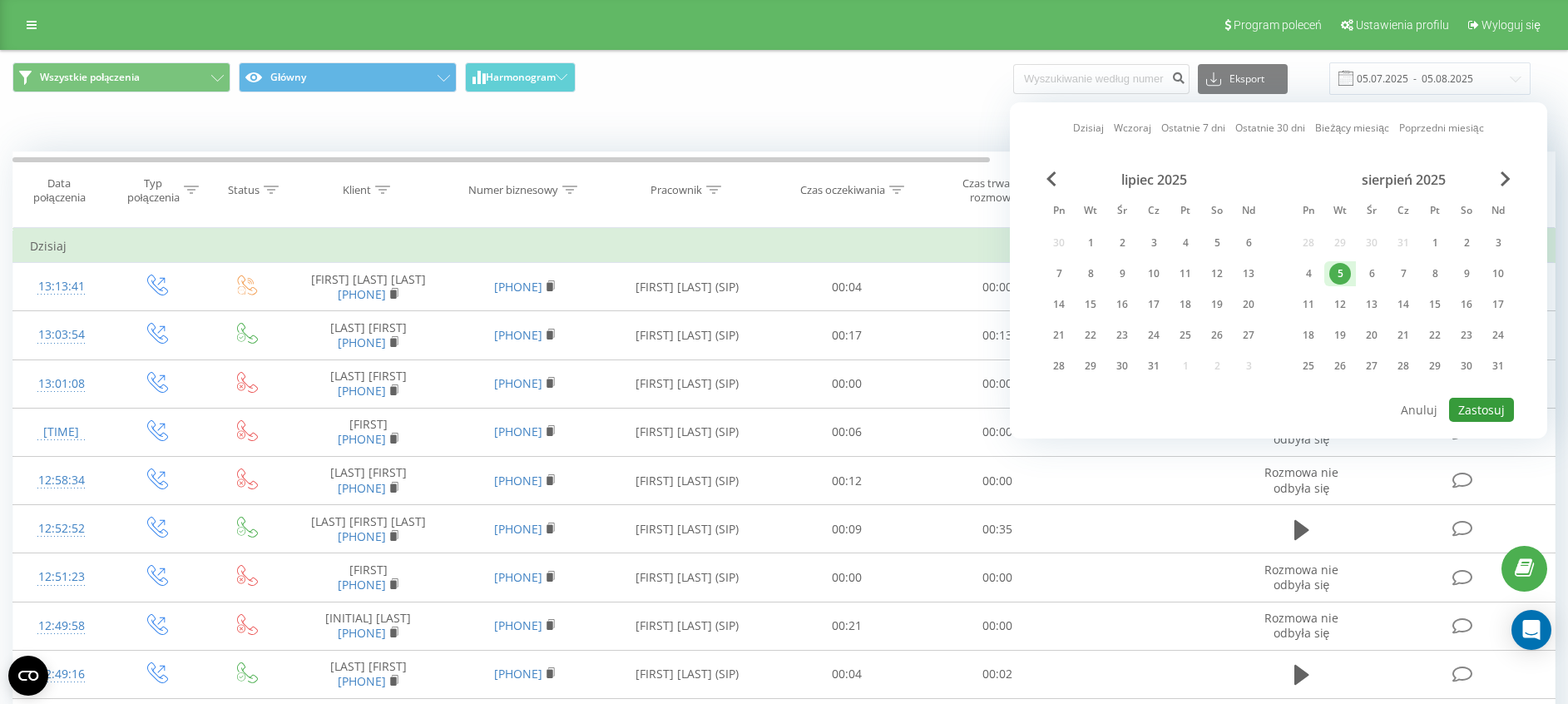 click on "Zastosuj" at bounding box center [1481, 409] 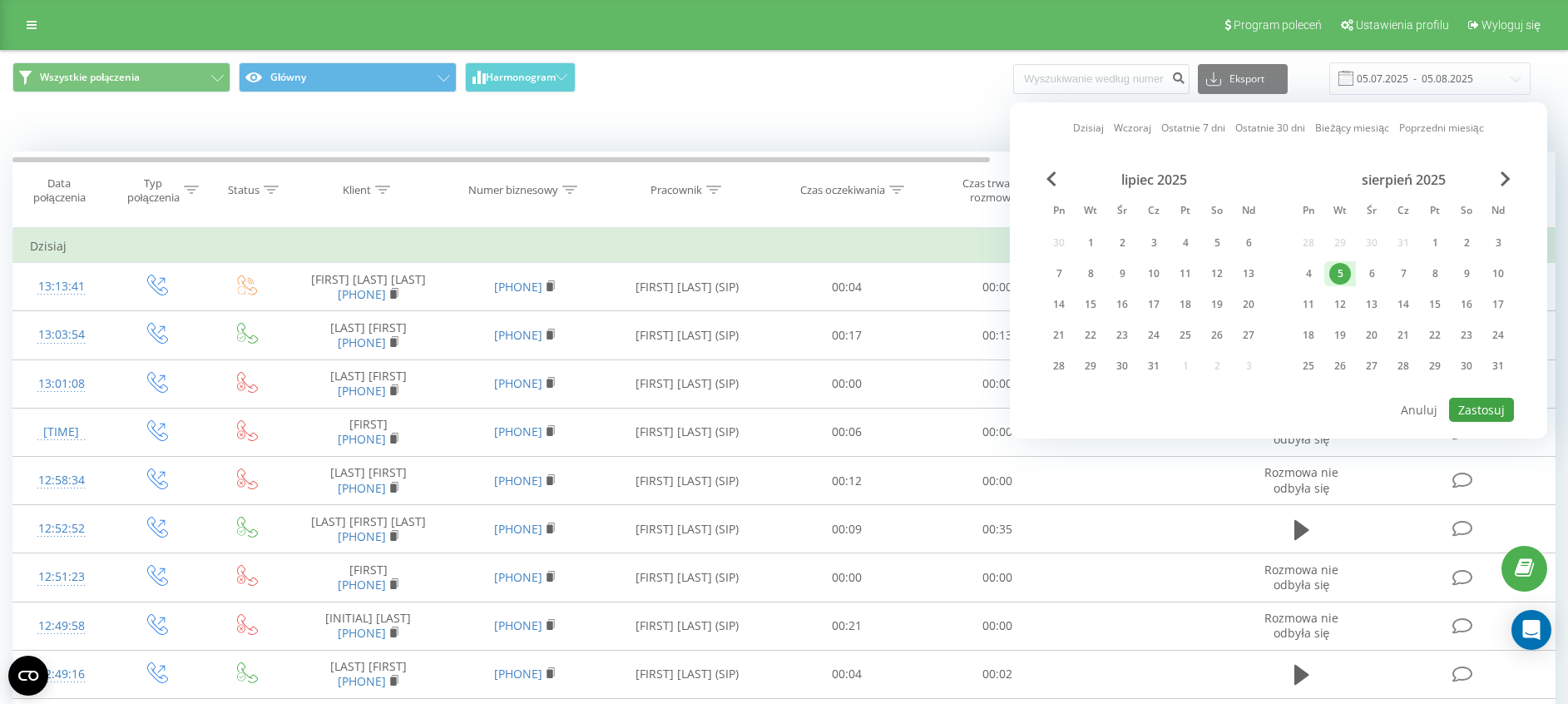 type on "05.08.2025  -  05.08.2025" 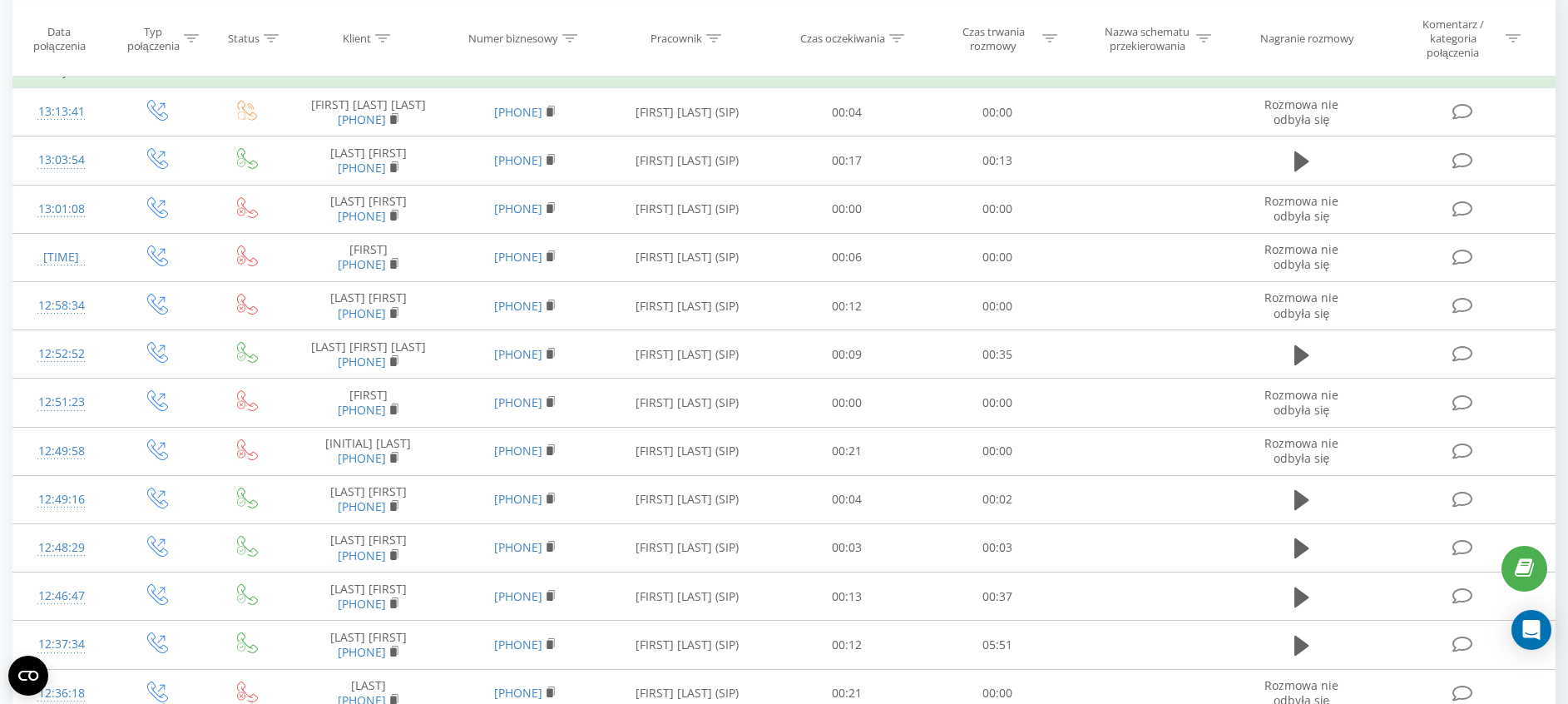 scroll, scrollTop: 0, scrollLeft: 0, axis: both 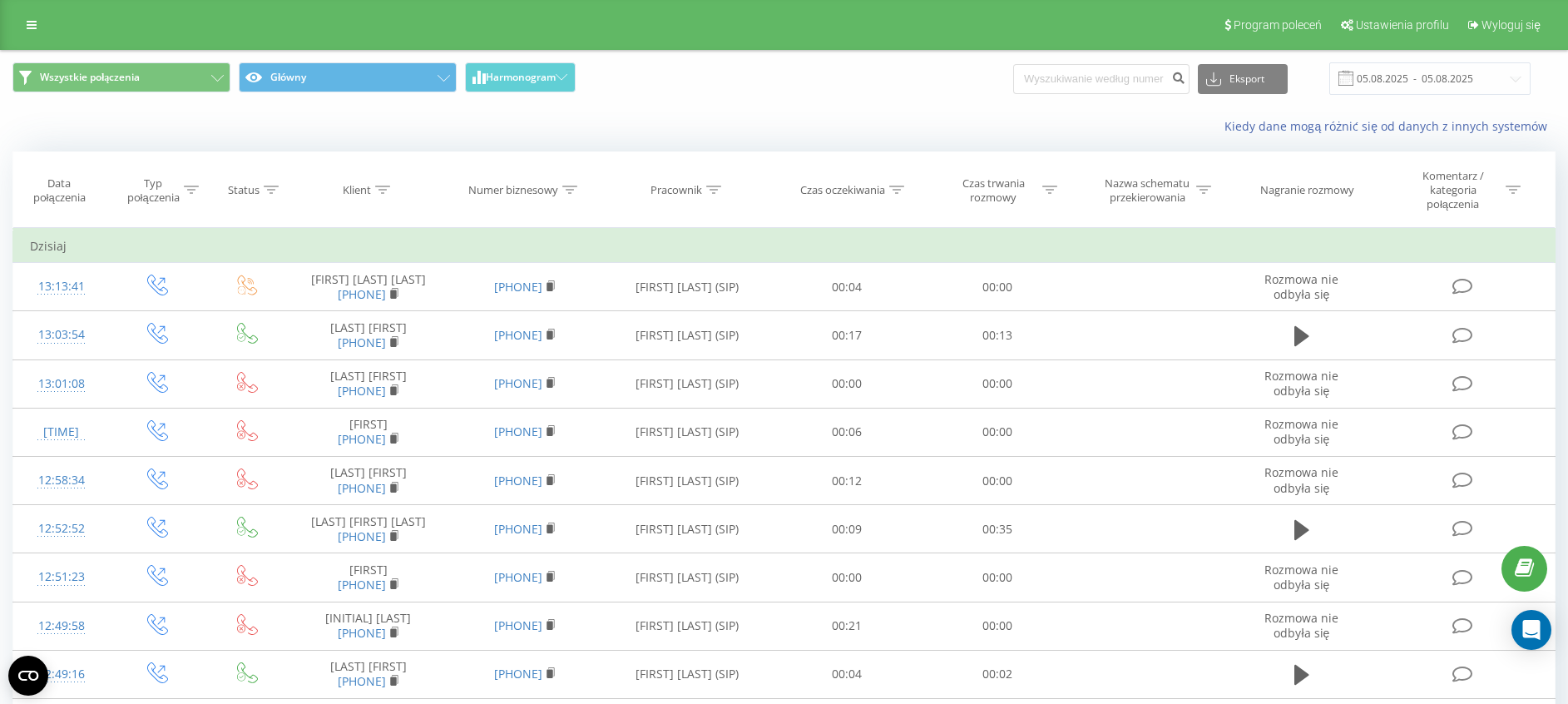 click on "Komentarz / kategoria połączenia" at bounding box center [1464, 190] 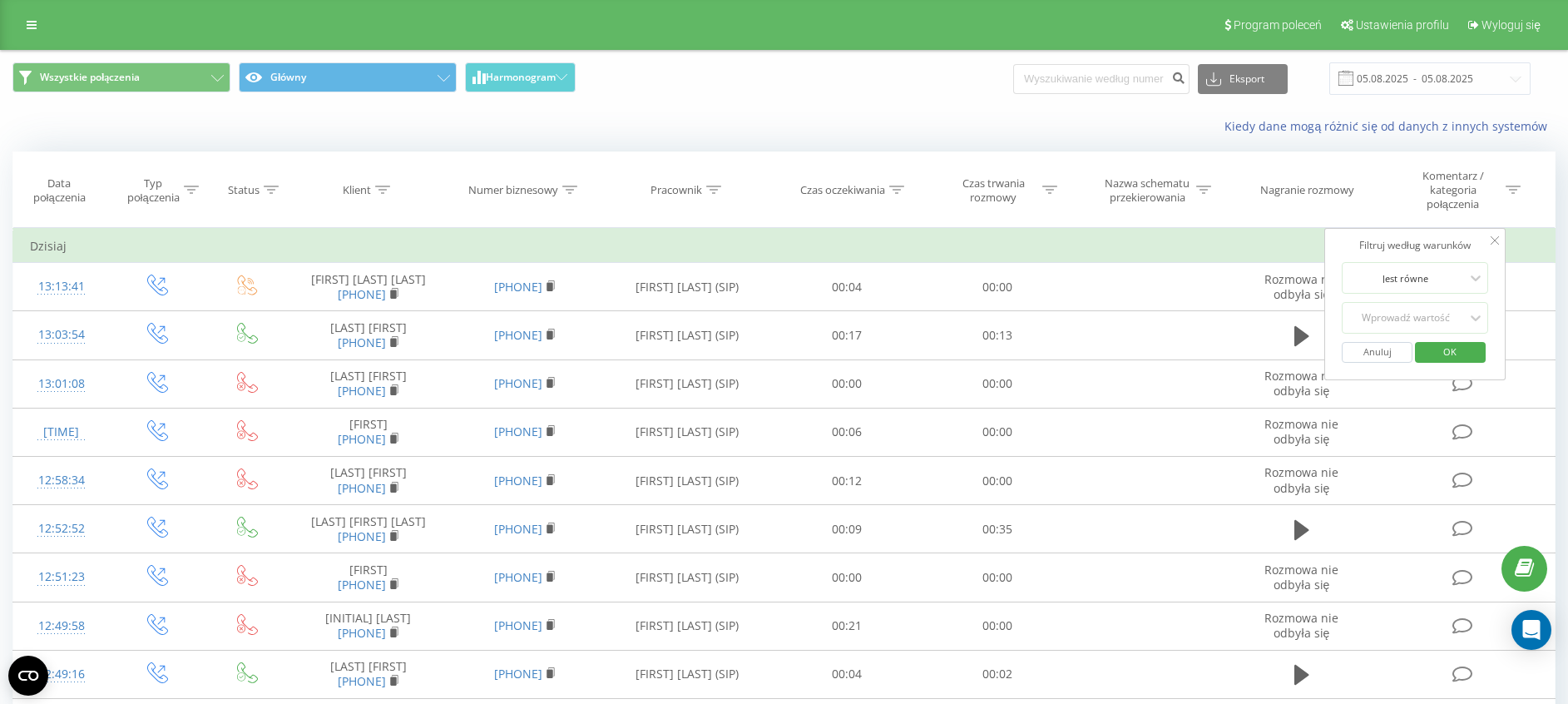 click 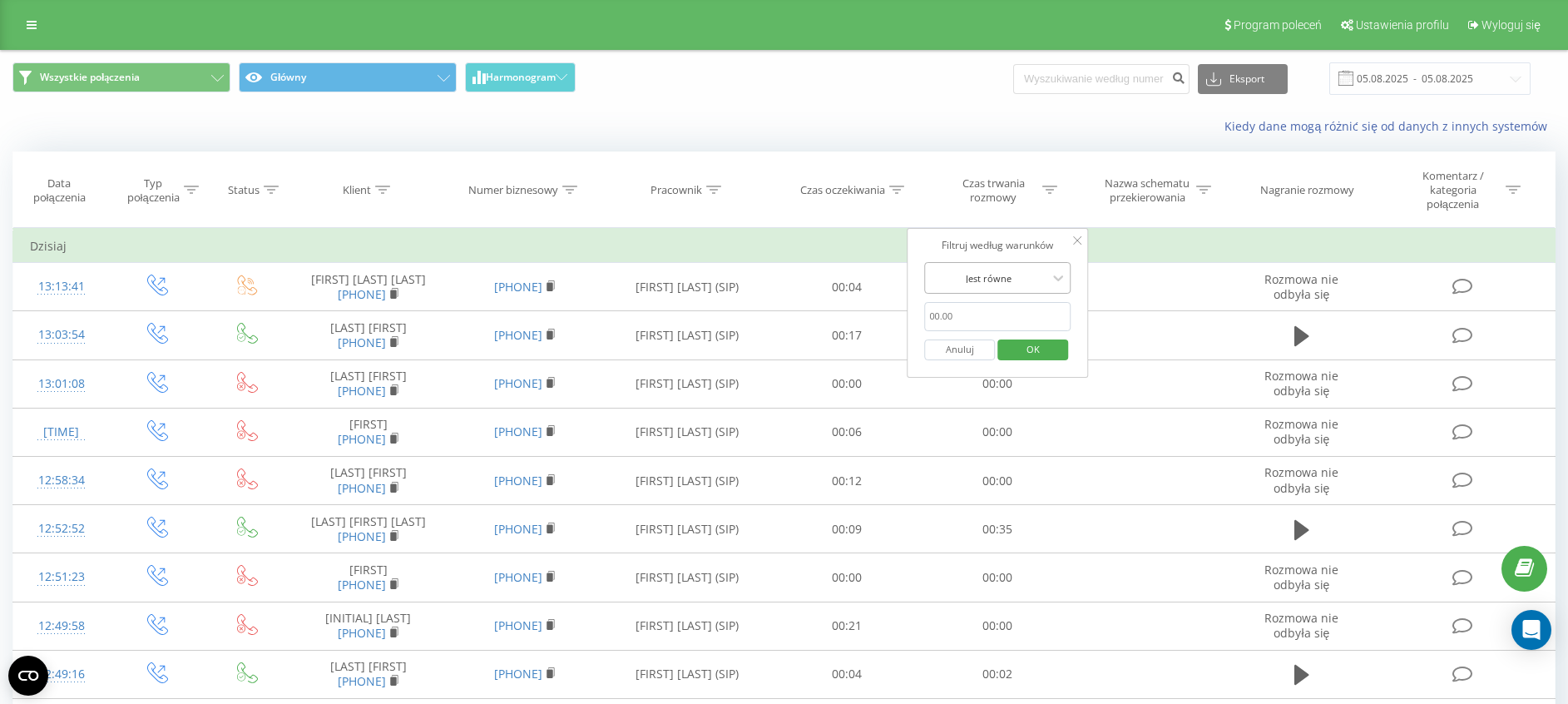 click on "Jest równe" at bounding box center [997, 278] 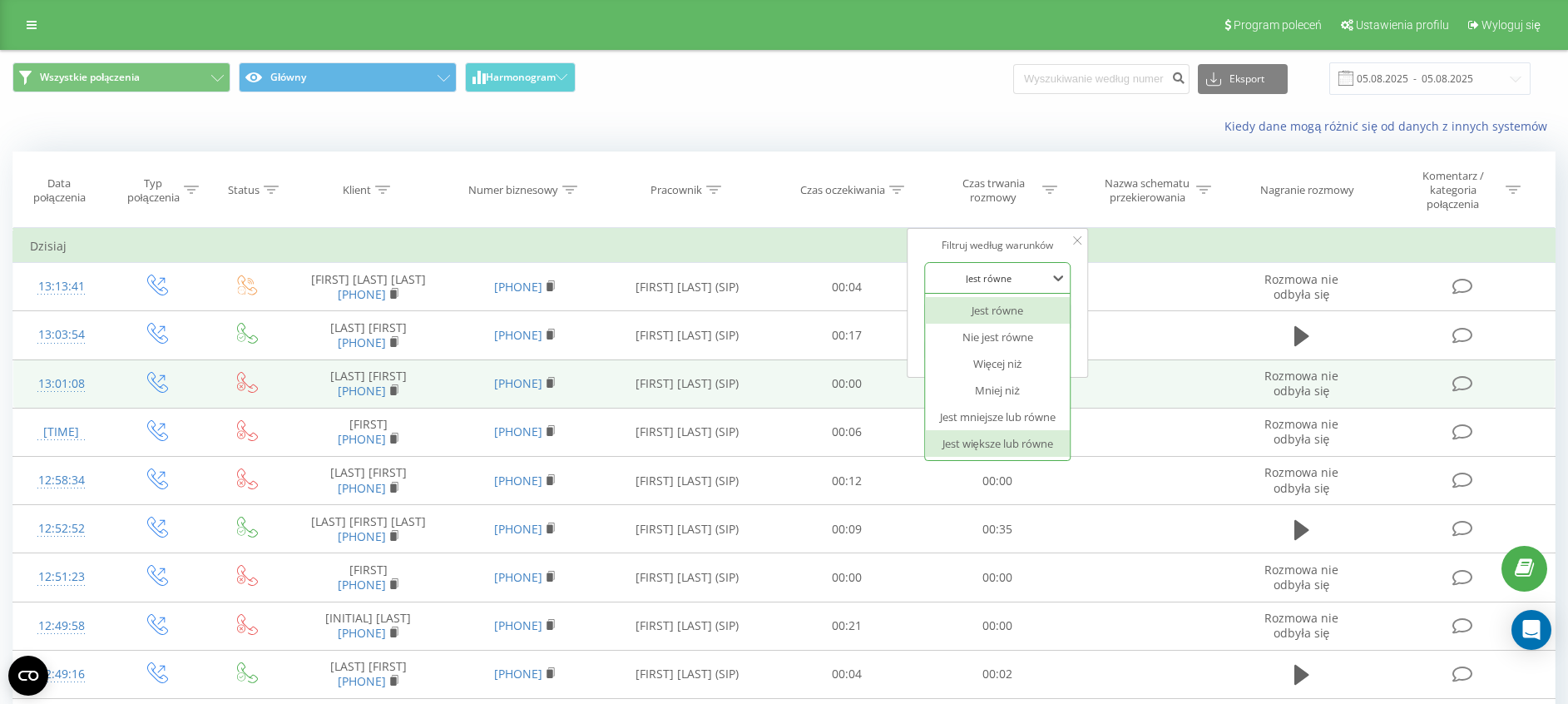 drag, startPoint x: 991, startPoint y: 448, endPoint x: 985, endPoint y: 388, distance: 60.29925 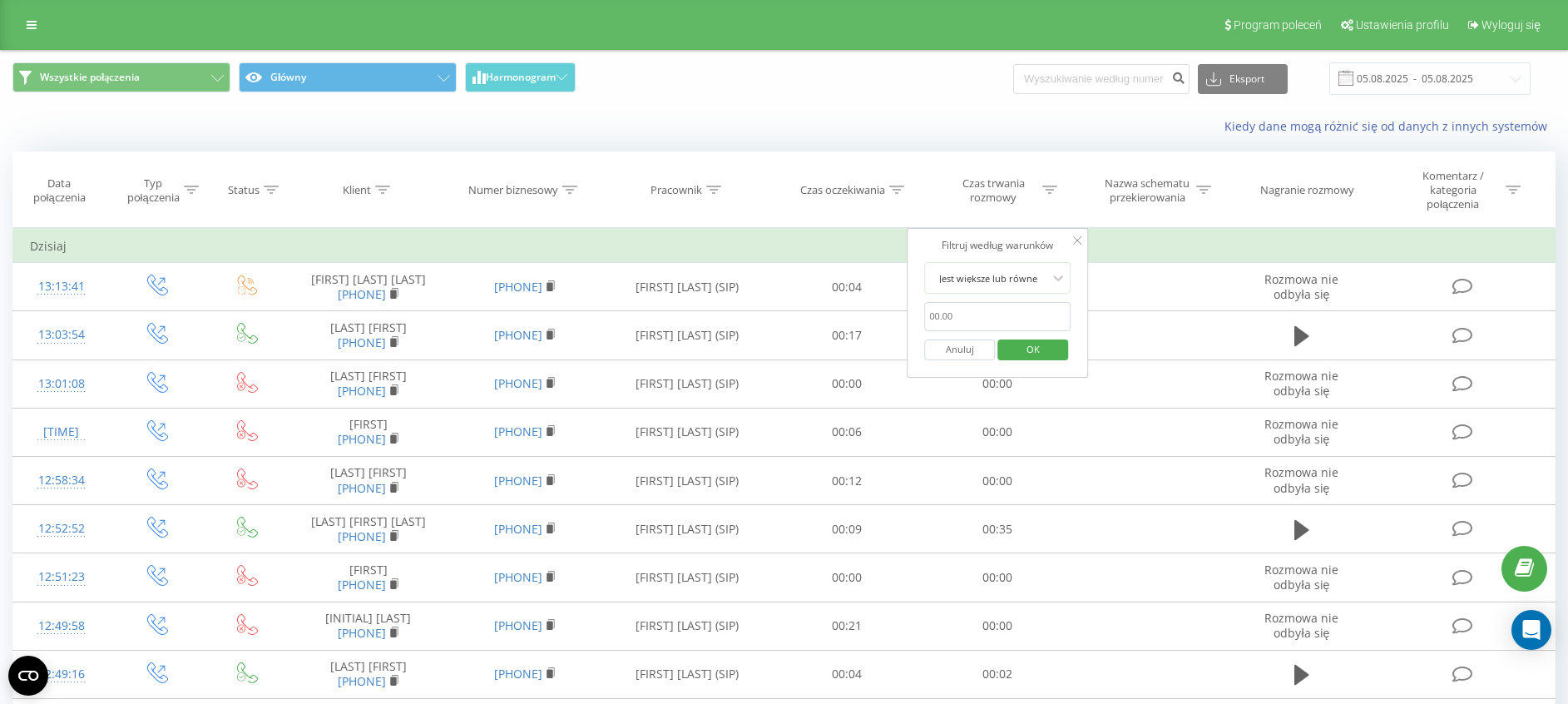 click at bounding box center [997, 316] 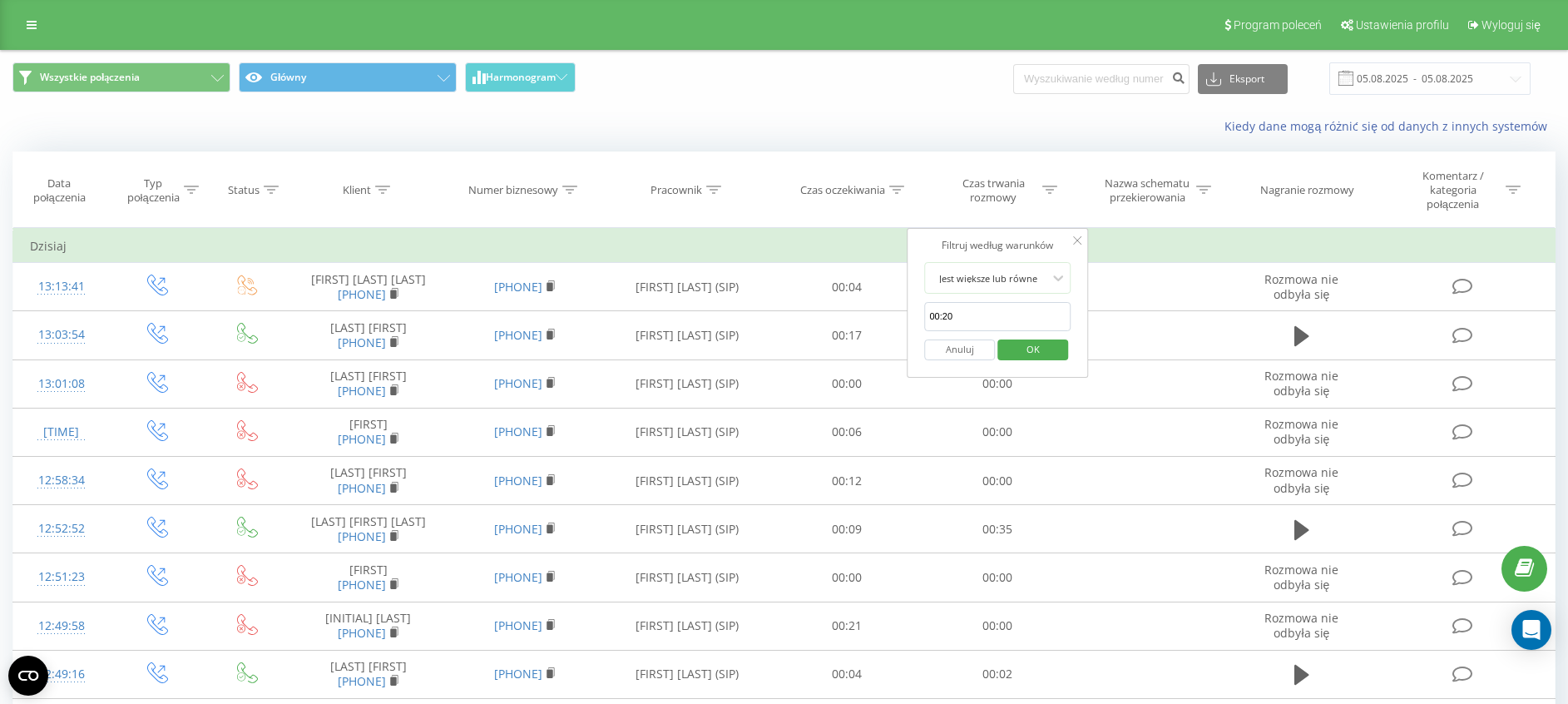 click on "OK" at bounding box center (1033, 349) 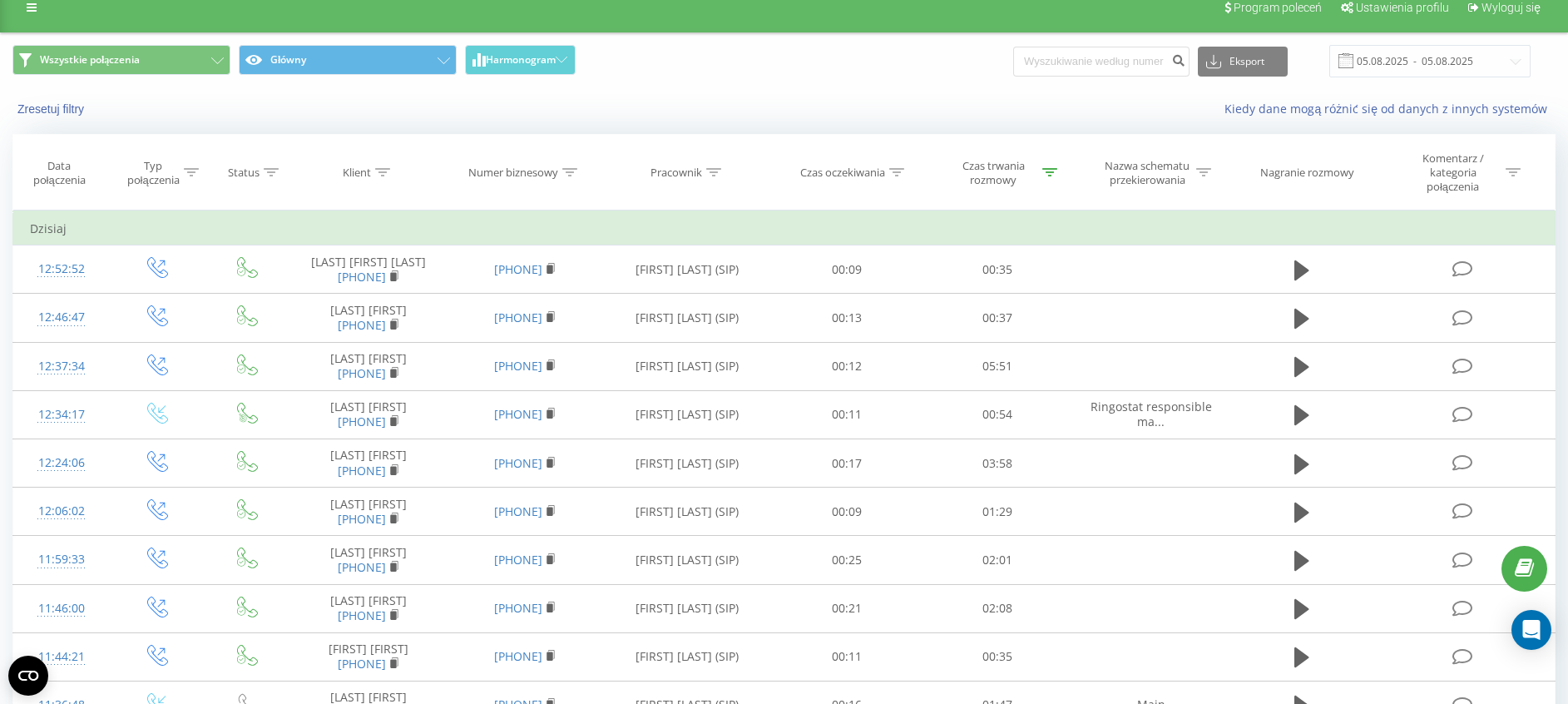 scroll, scrollTop: 628, scrollLeft: 0, axis: vertical 